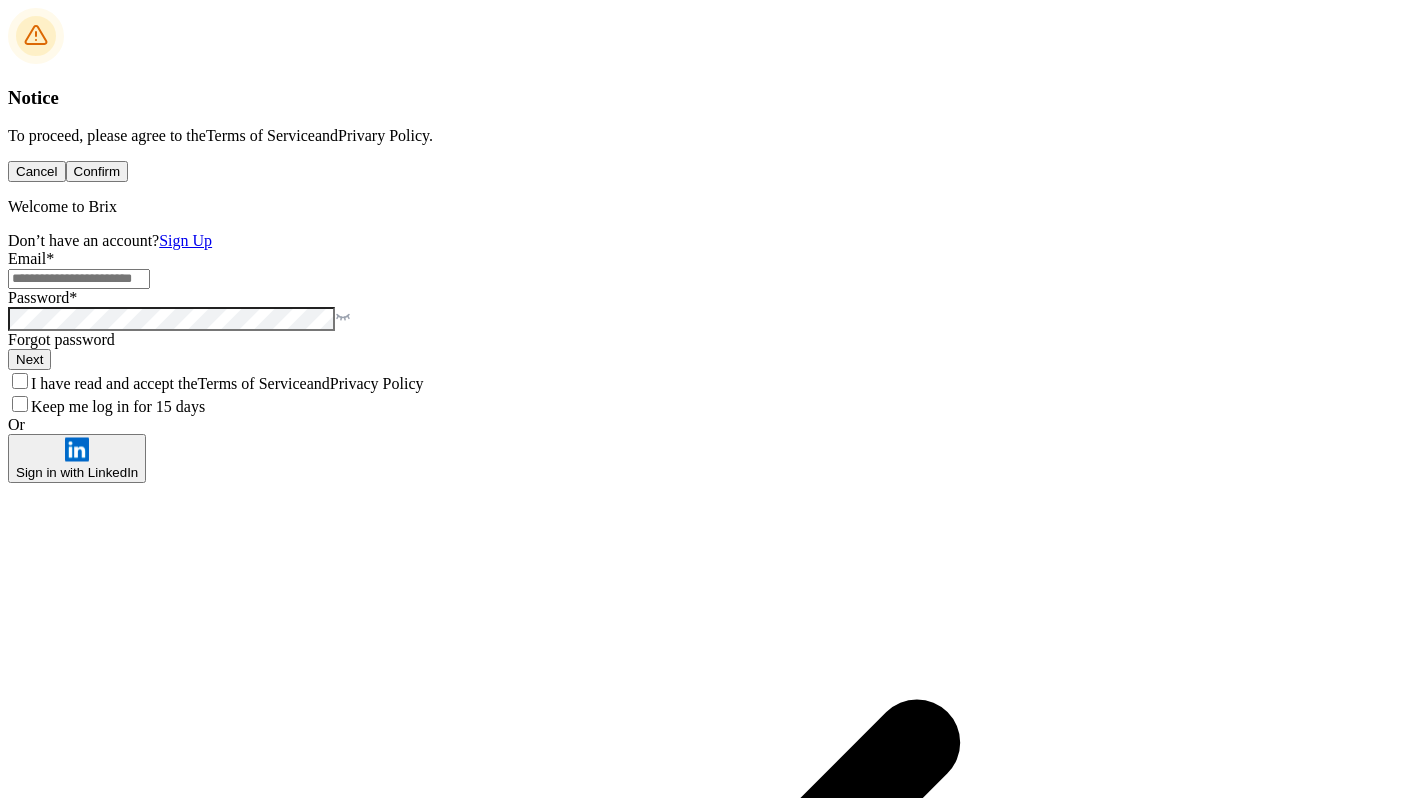 scroll, scrollTop: 0, scrollLeft: 0, axis: both 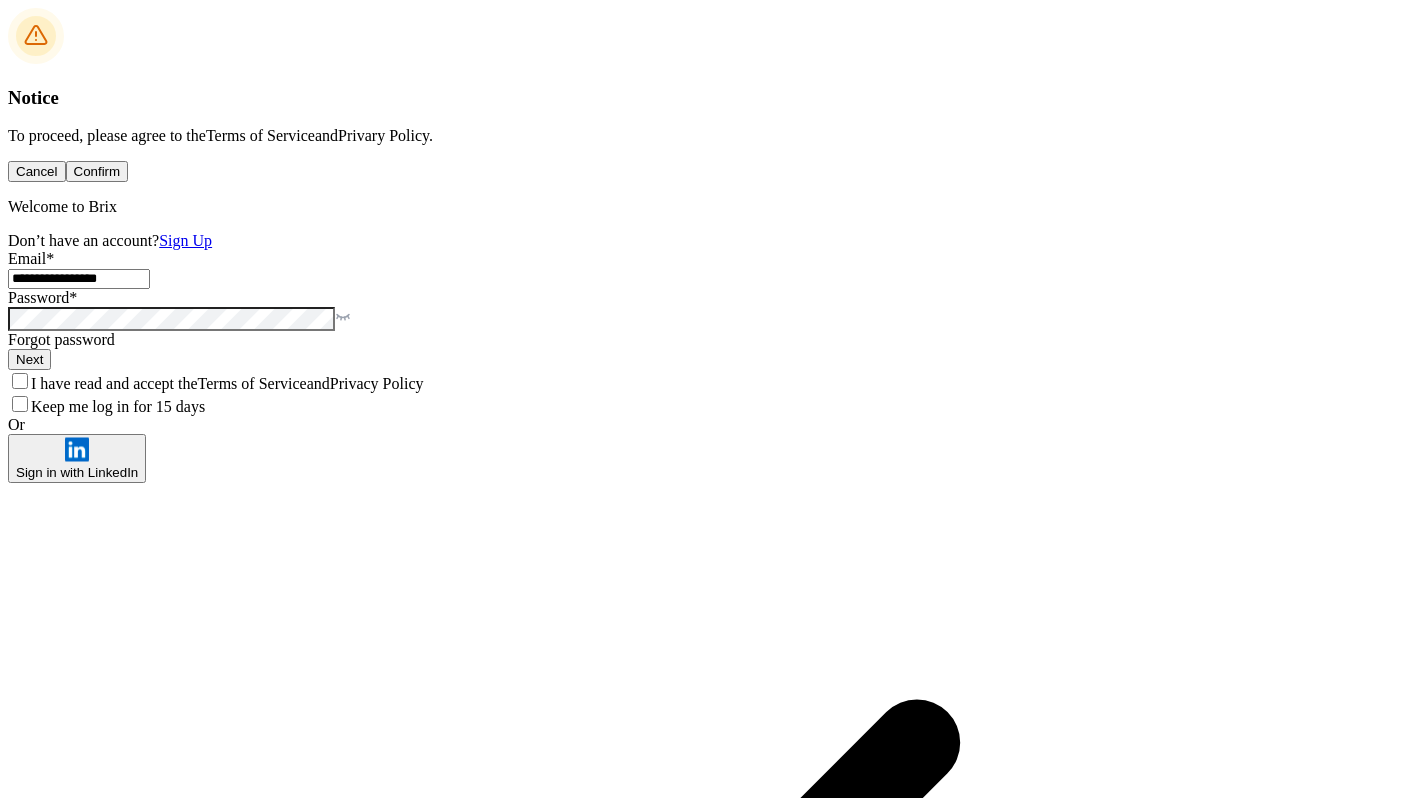 click on "I have read and accept the  Terms of Service  and  Privacy Policy" at bounding box center [700, 381] 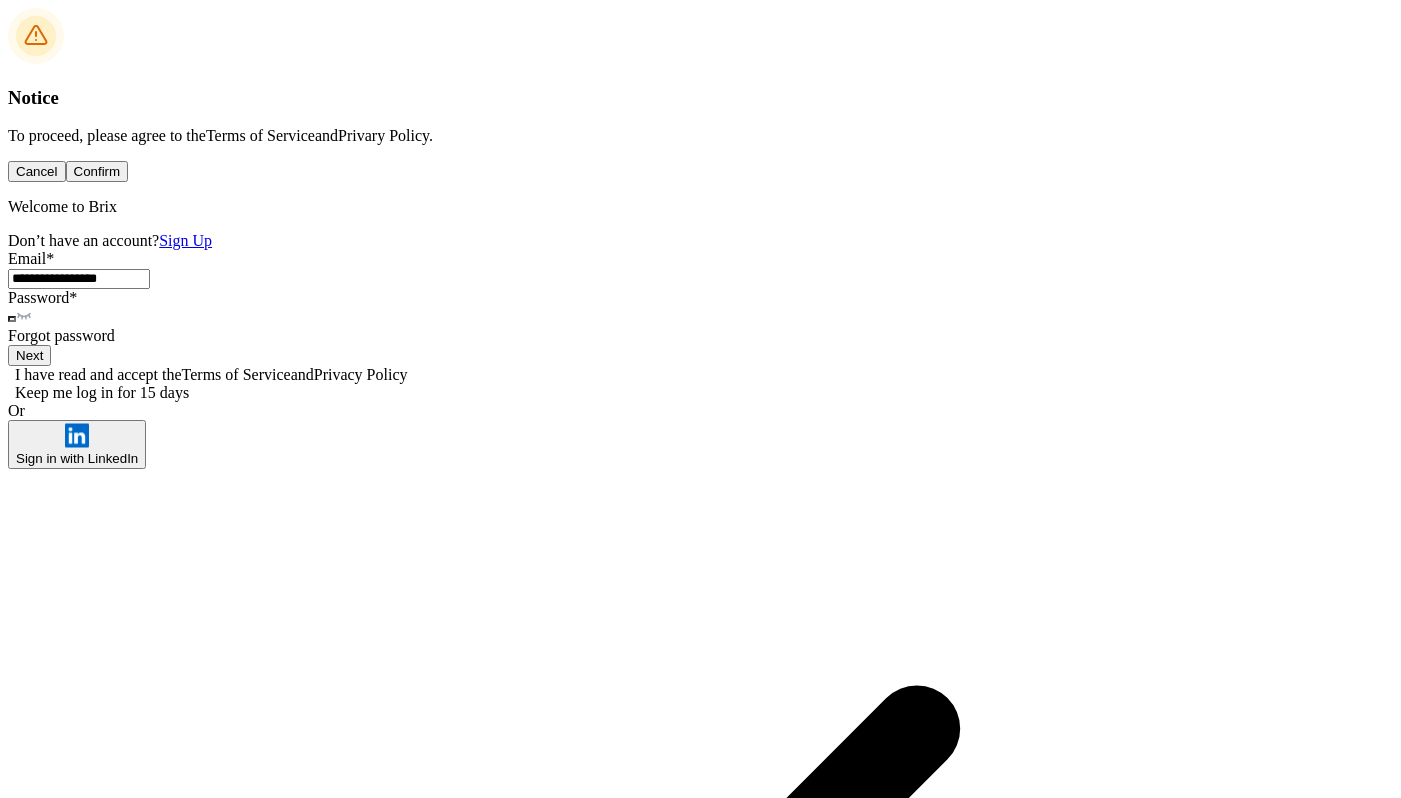 click on "WorkViz Team   , Enterprise Founder" at bounding box center [700, 6772] 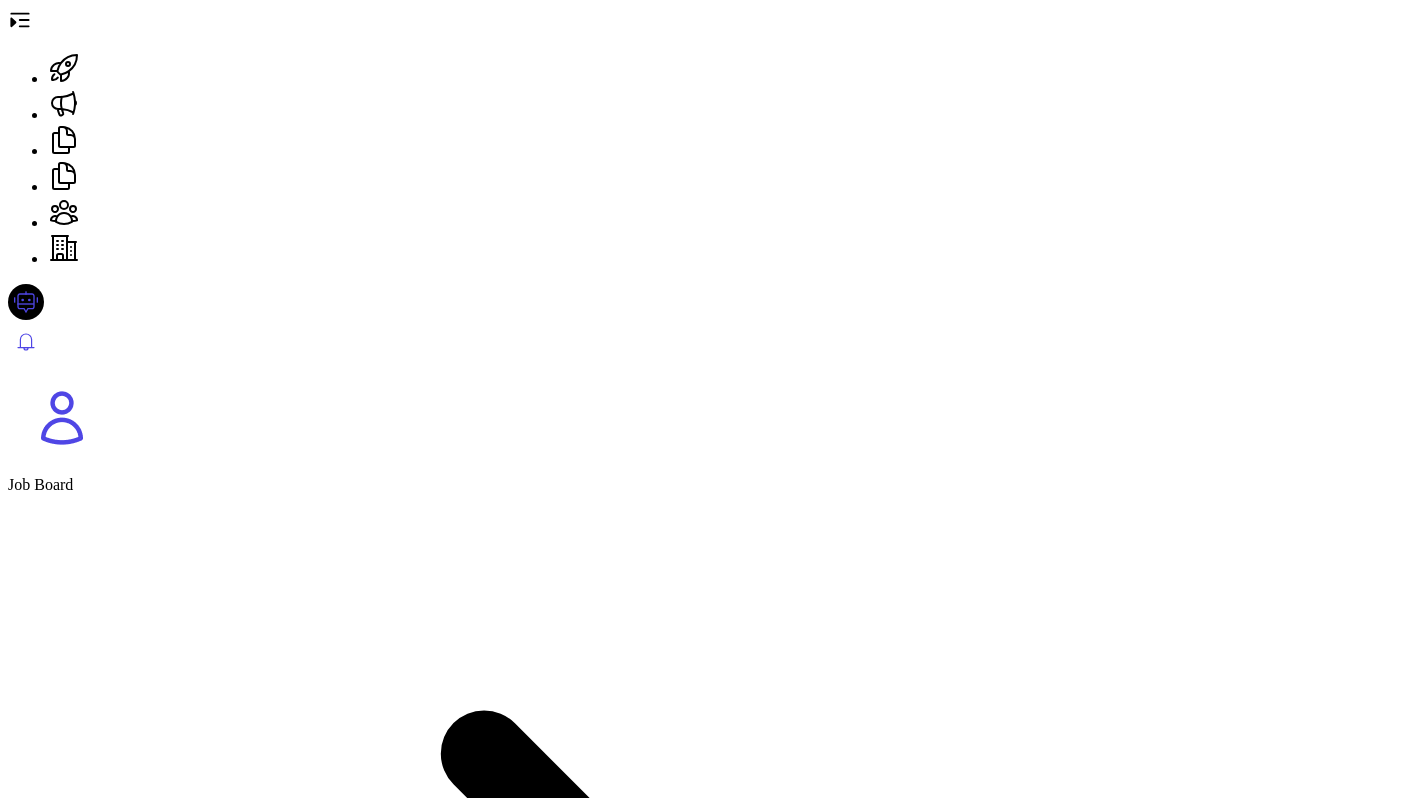 scroll, scrollTop: 0, scrollLeft: 0, axis: both 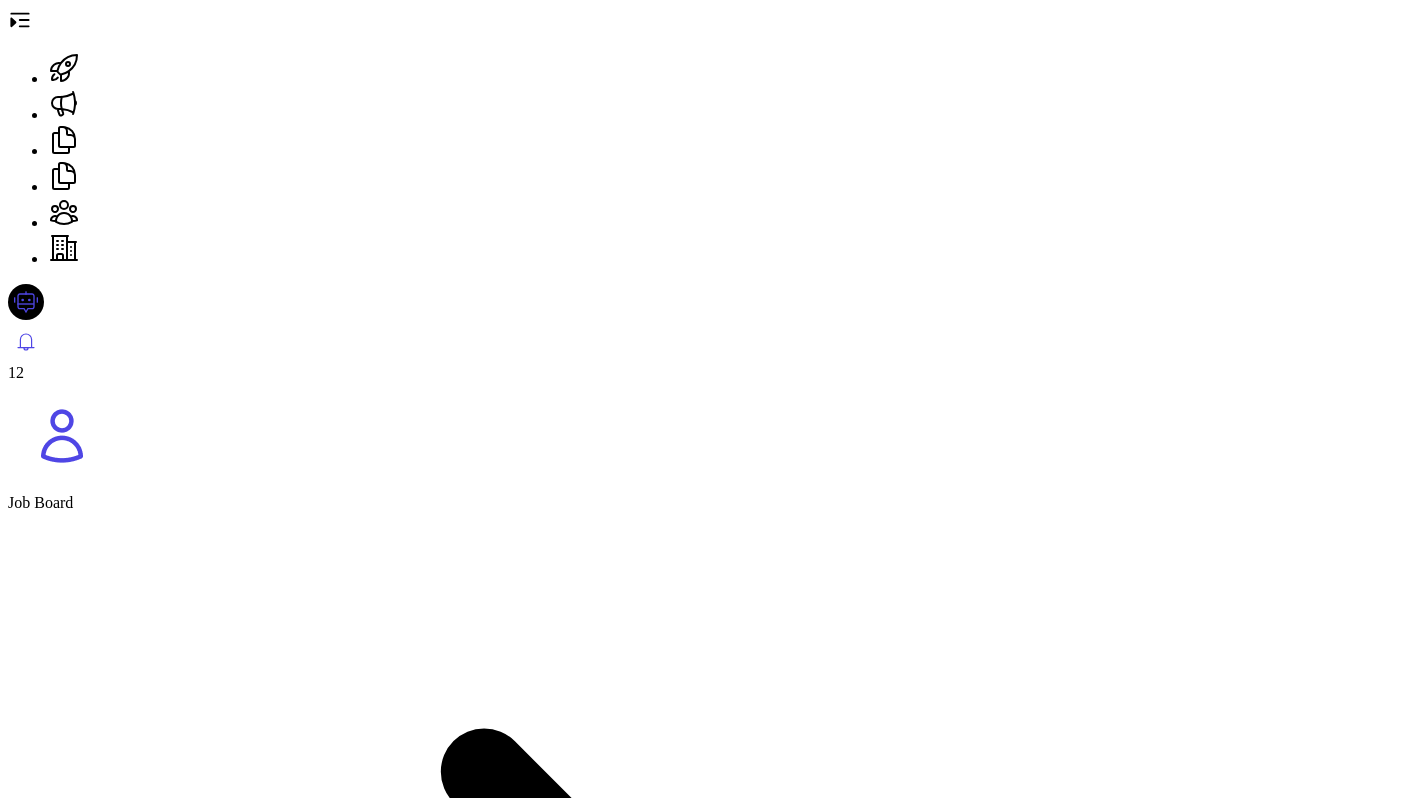click on "United States" at bounding box center [54, 9749] 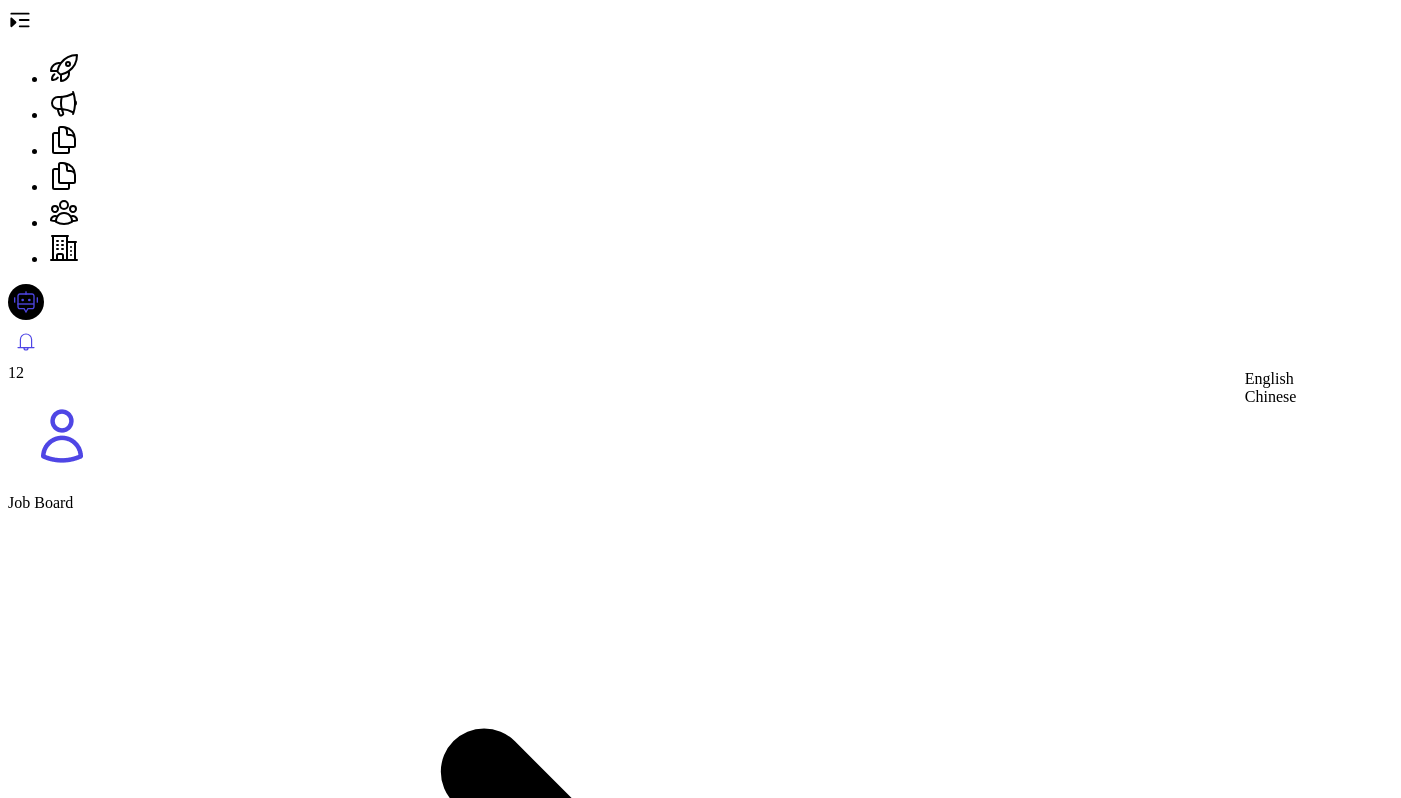 scroll, scrollTop: 1561, scrollLeft: 0, axis: vertical 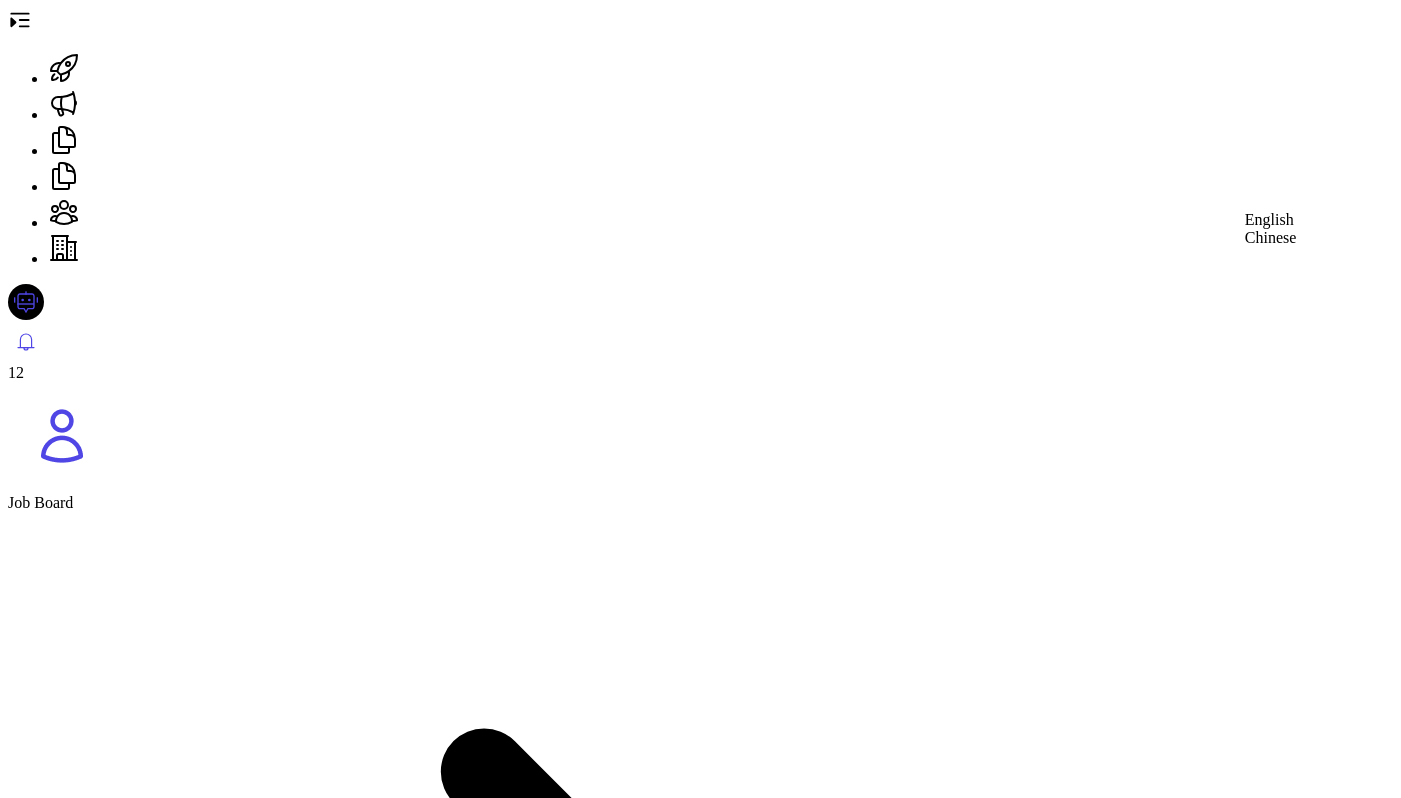 click on "Chinese" at bounding box center (1271, 238) 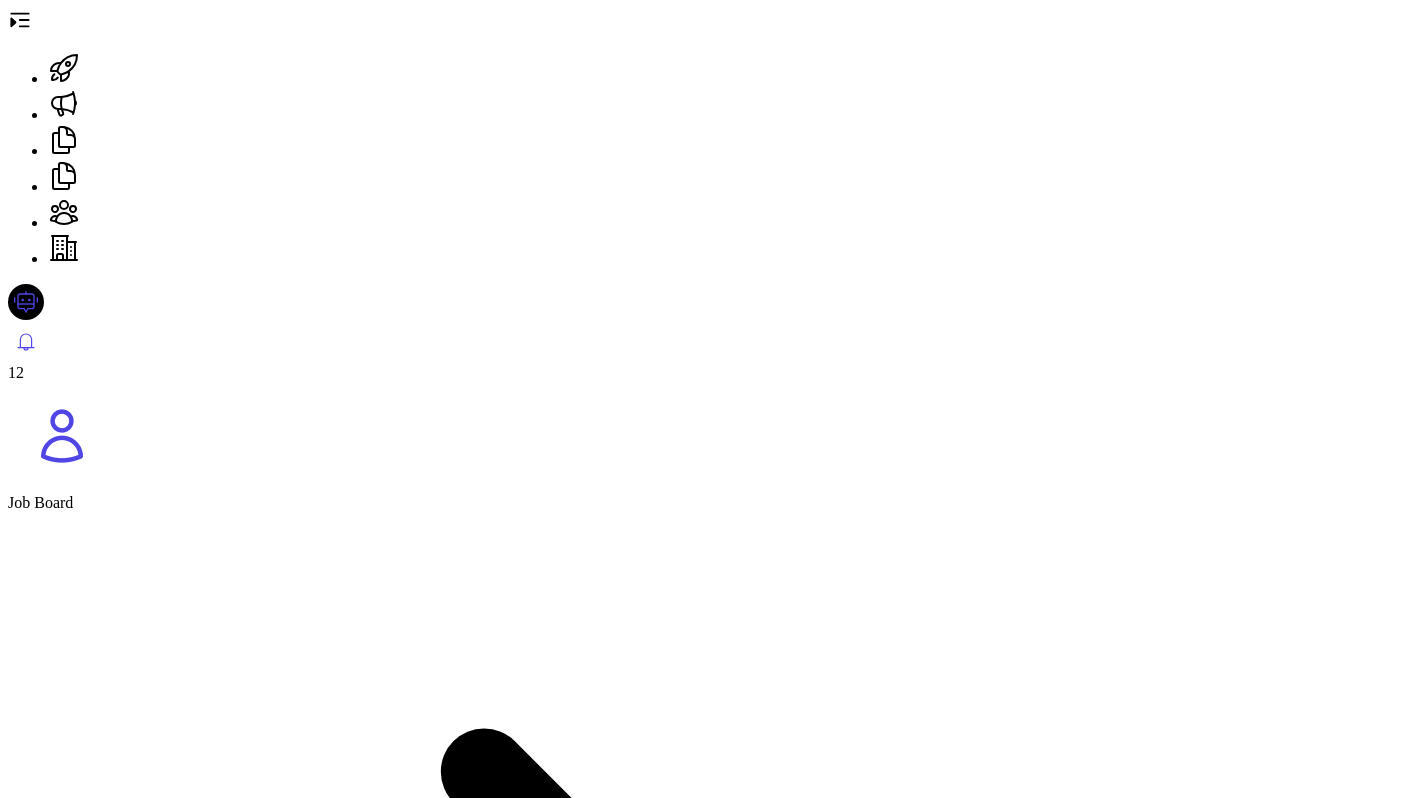 scroll, scrollTop: 953, scrollLeft: 0, axis: vertical 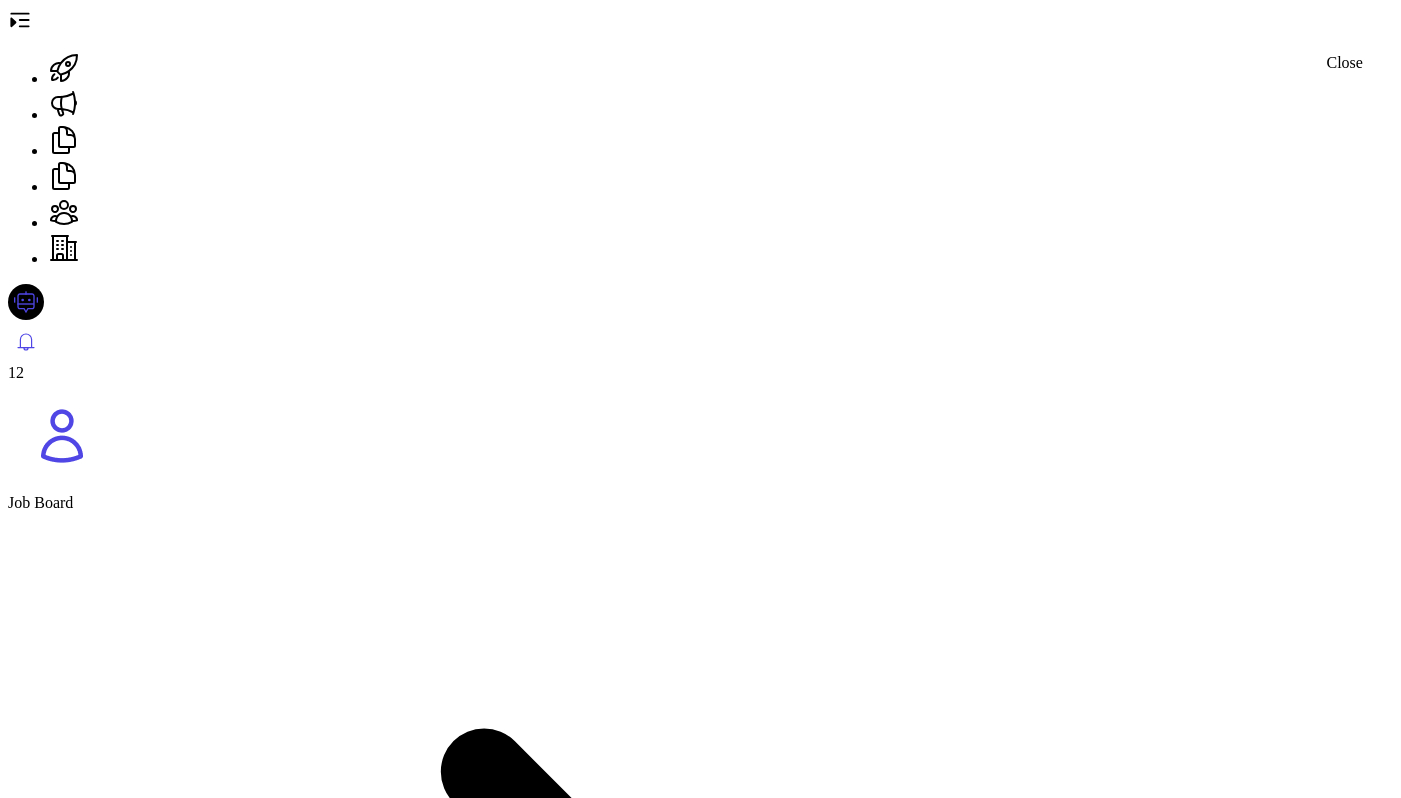 click at bounding box center (16, 10320) 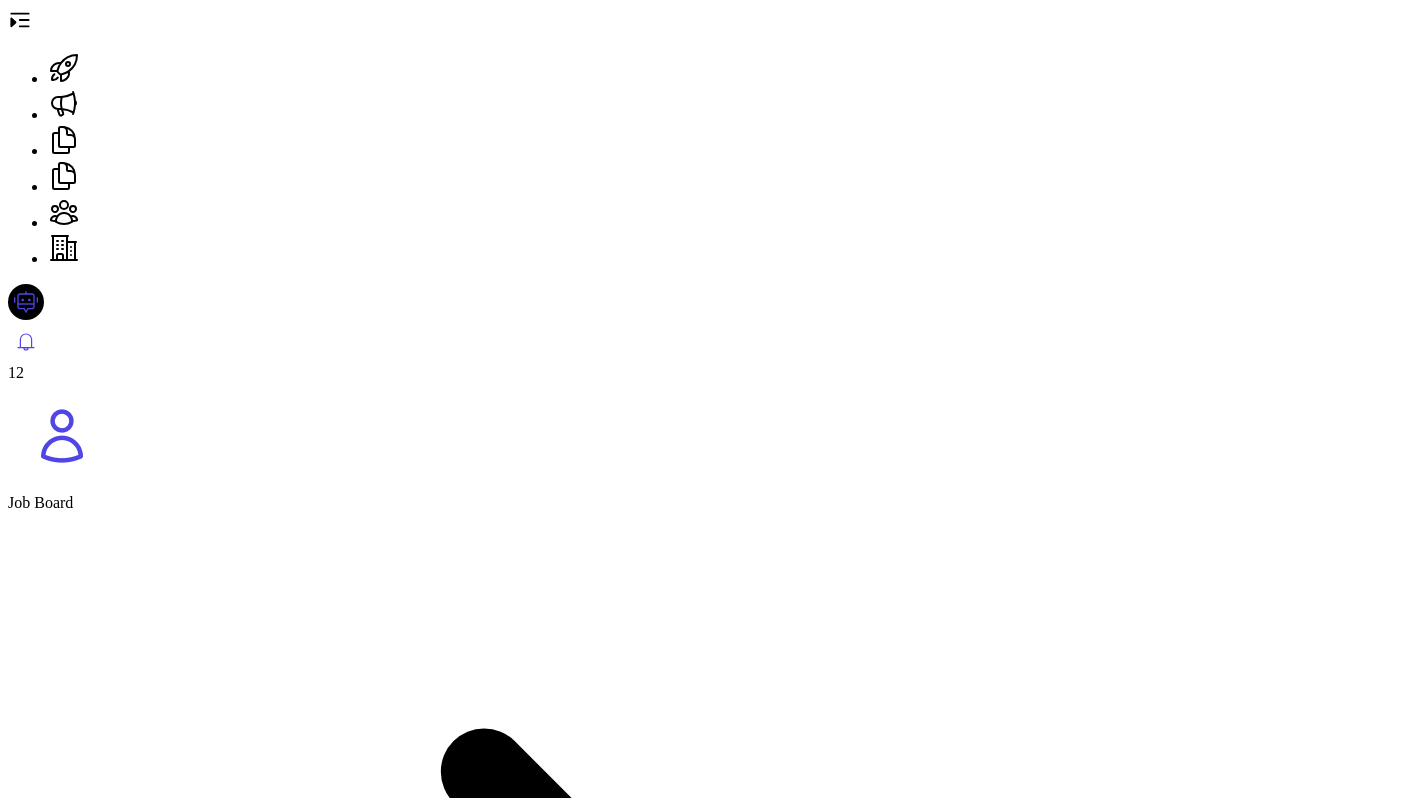 click on "Job Board" at bounding box center [40, 502] 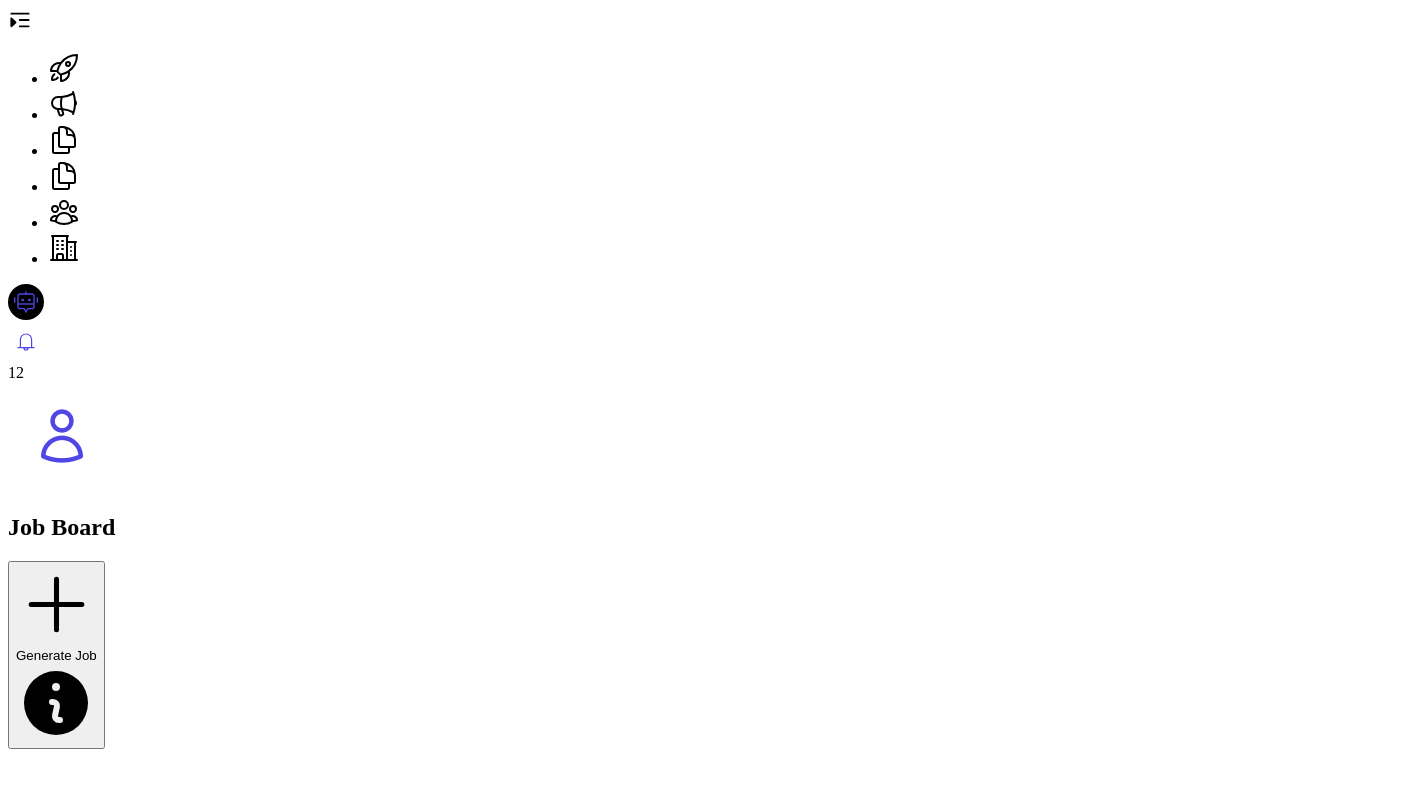 scroll, scrollTop: 187, scrollLeft: 0, axis: vertical 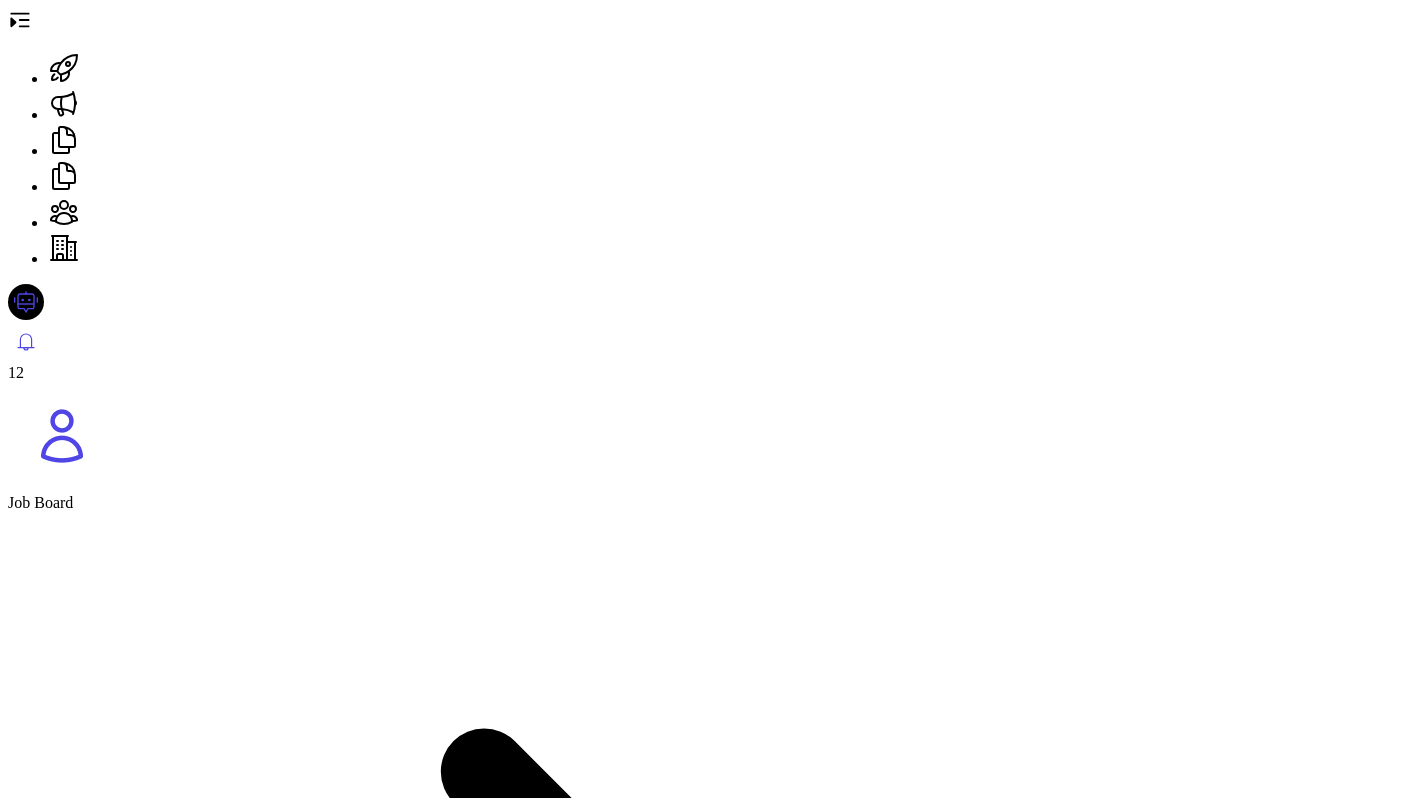 click on "[FIRST] [LAST]" at bounding box center [65, 9765] 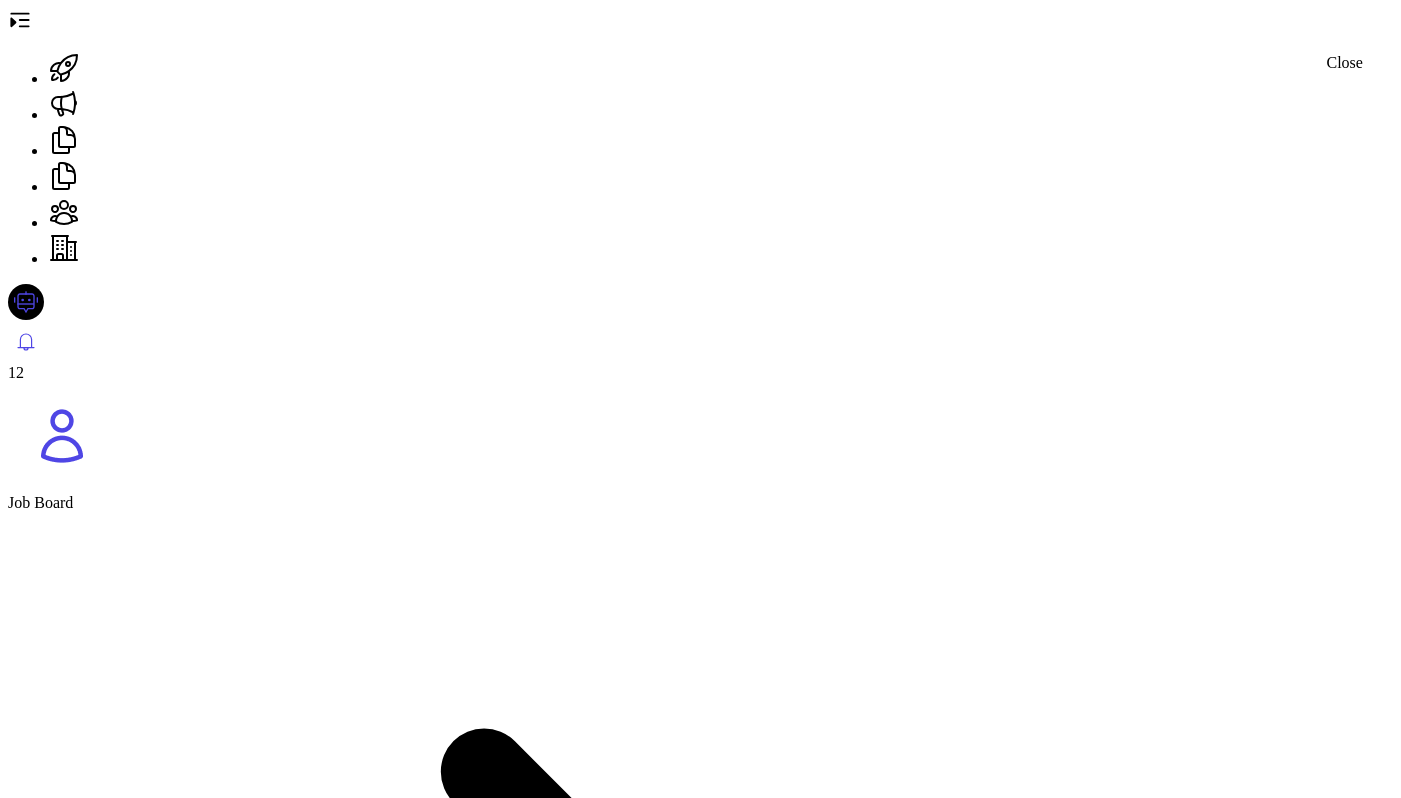 click at bounding box center (28, 10332) 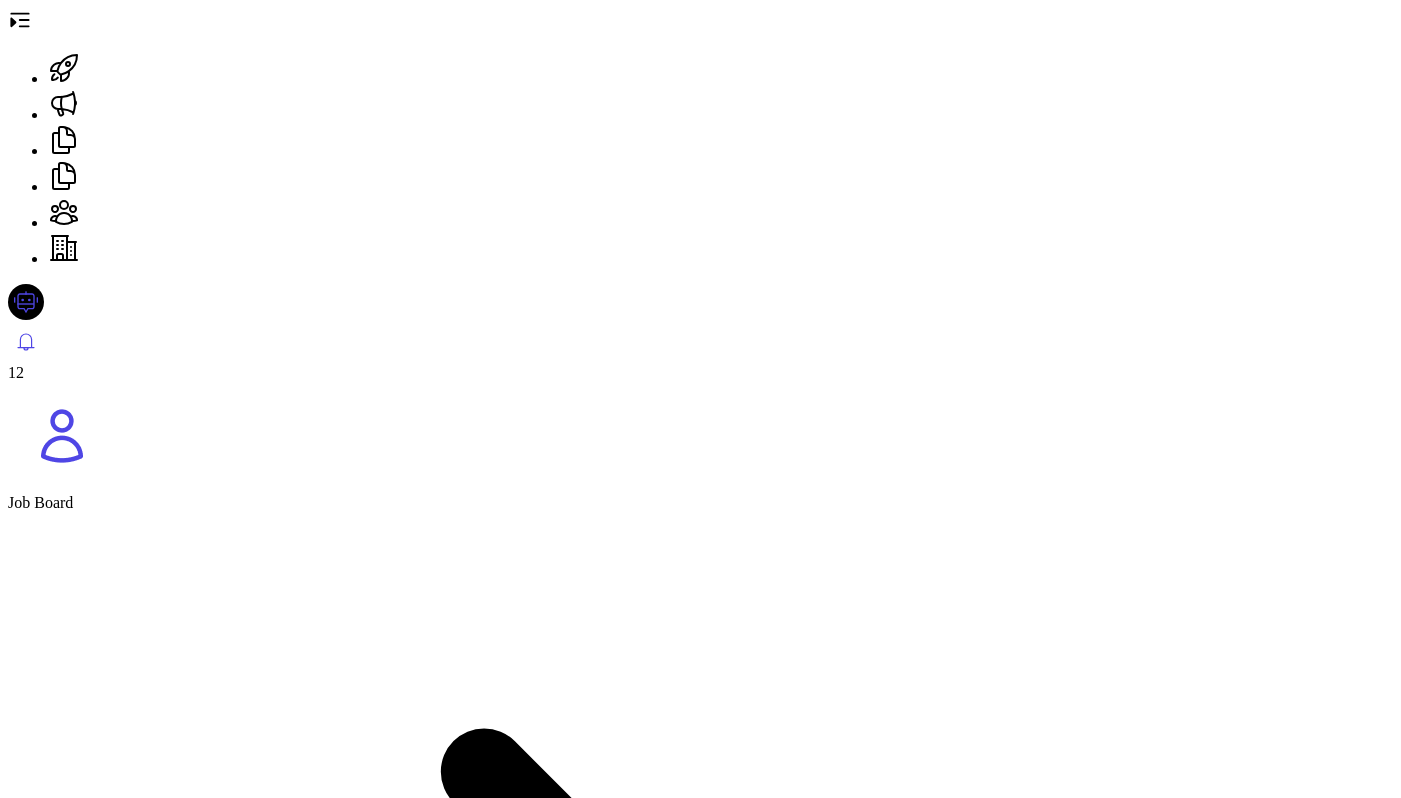 scroll, scrollTop: 0, scrollLeft: 4, axis: horizontal 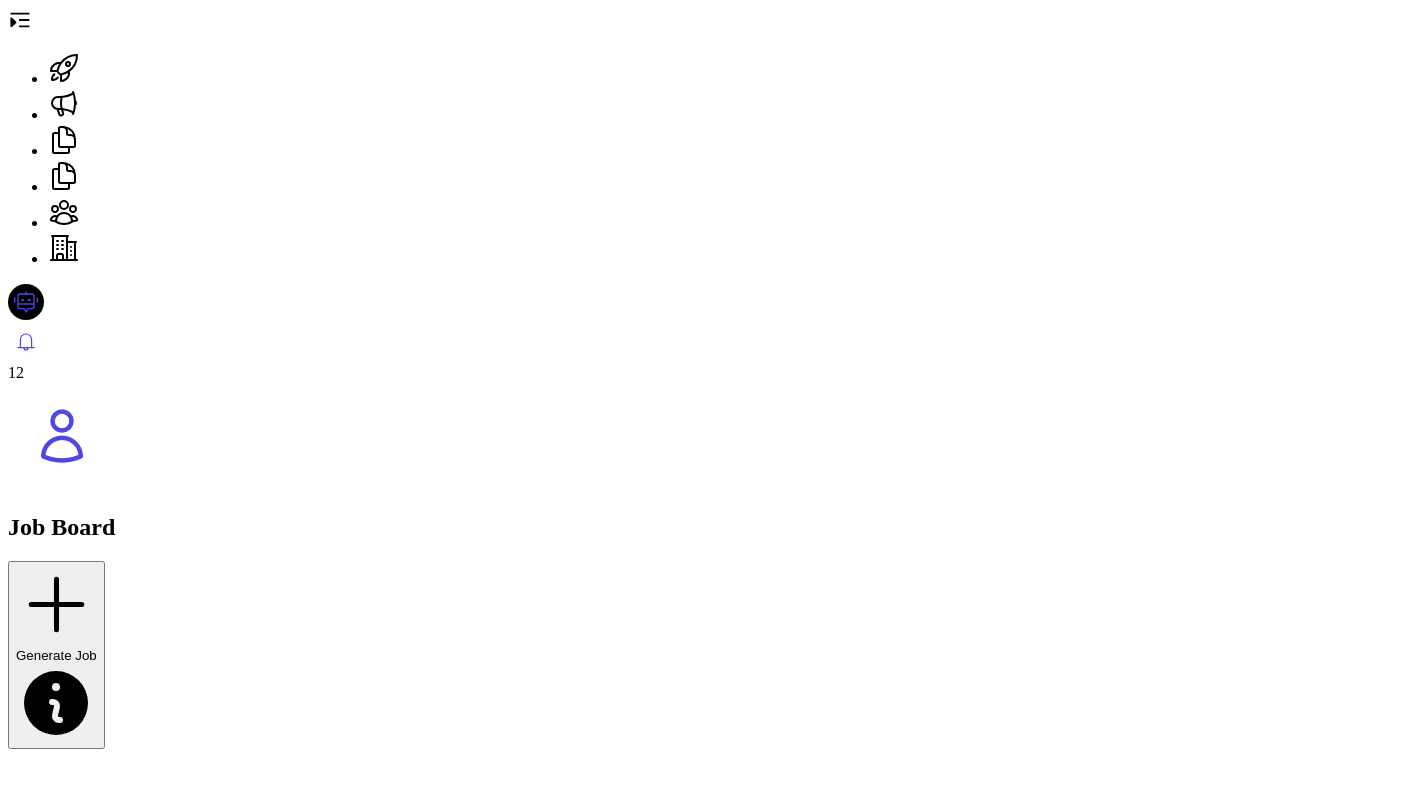 click on "Product Manager" at bounding box center (67, 1362) 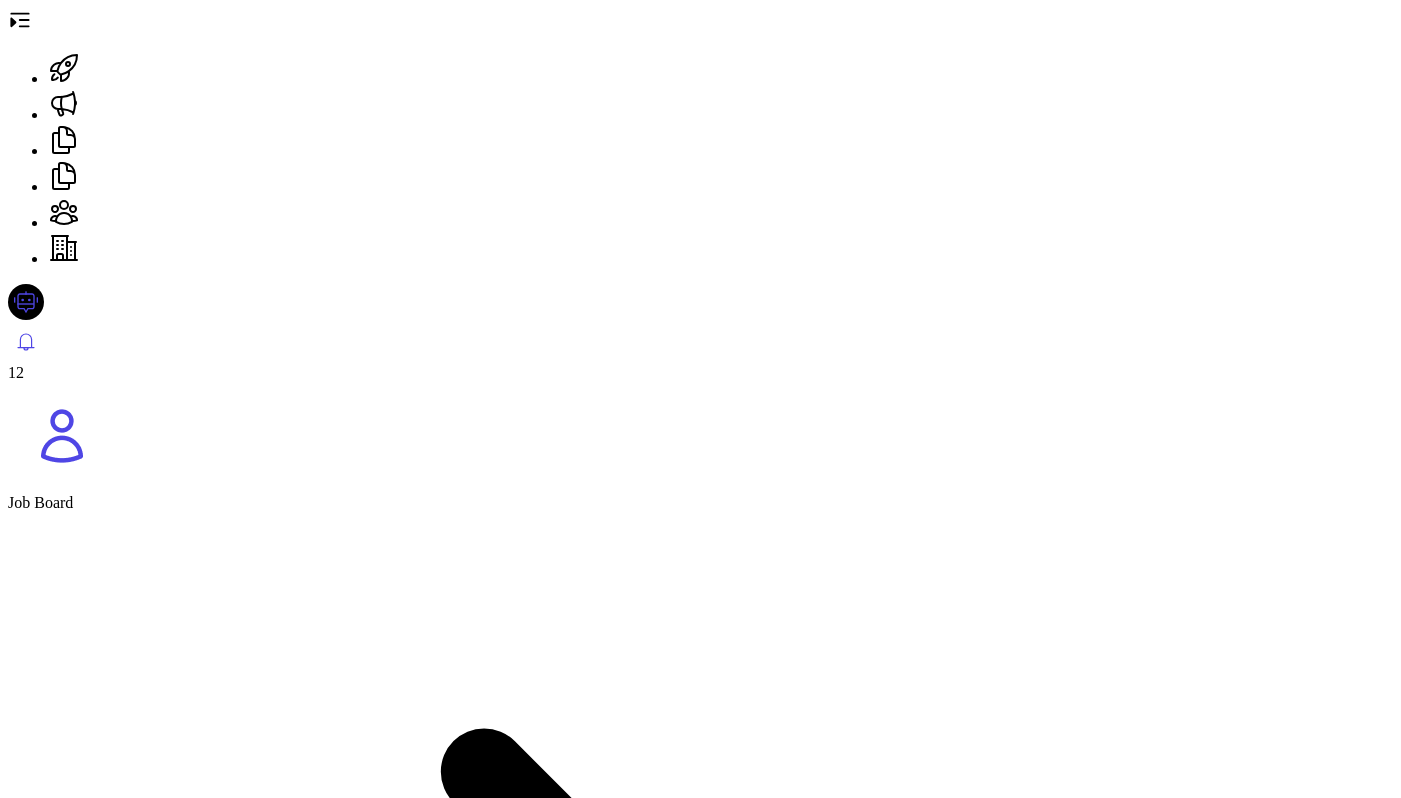 scroll, scrollTop: 0, scrollLeft: 0, axis: both 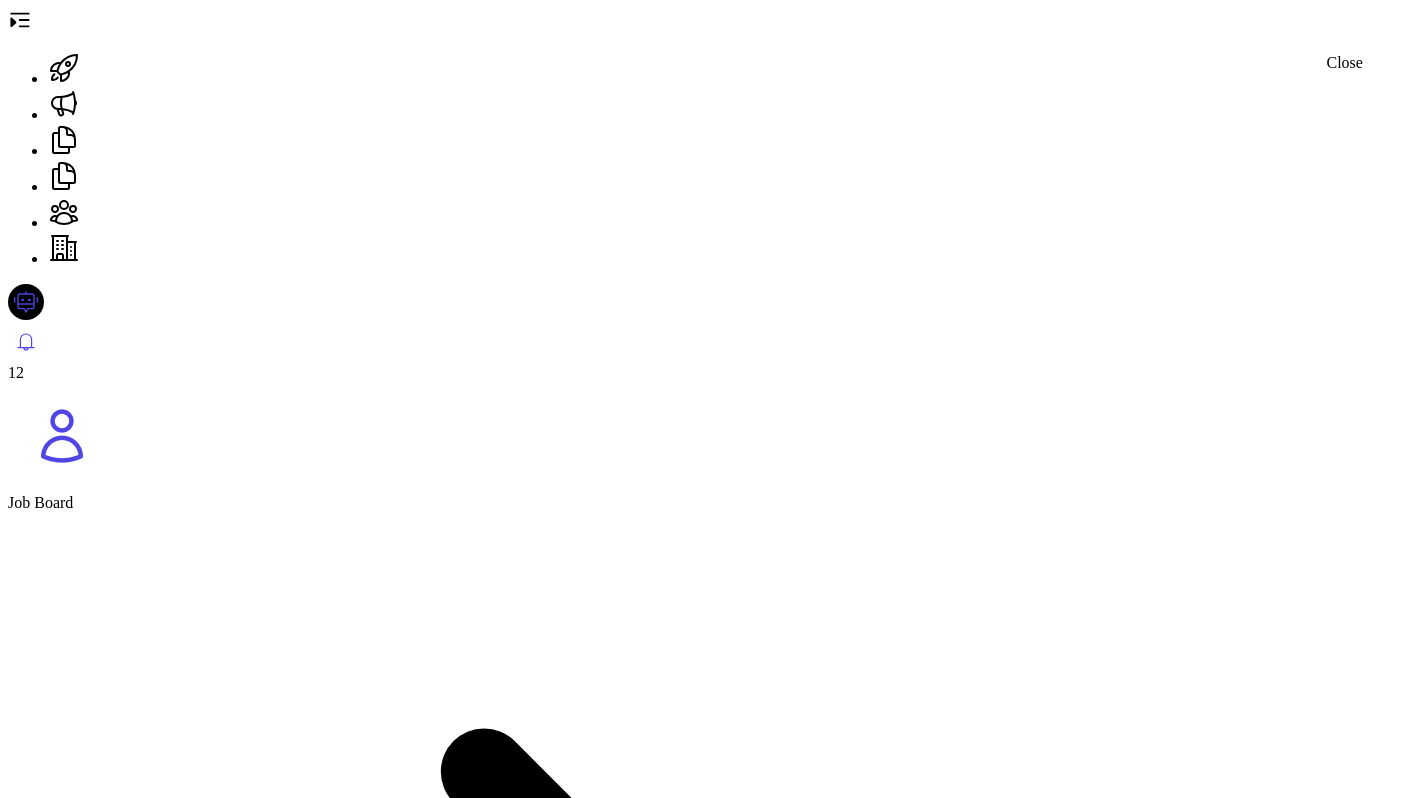 click at bounding box center (16, 10320) 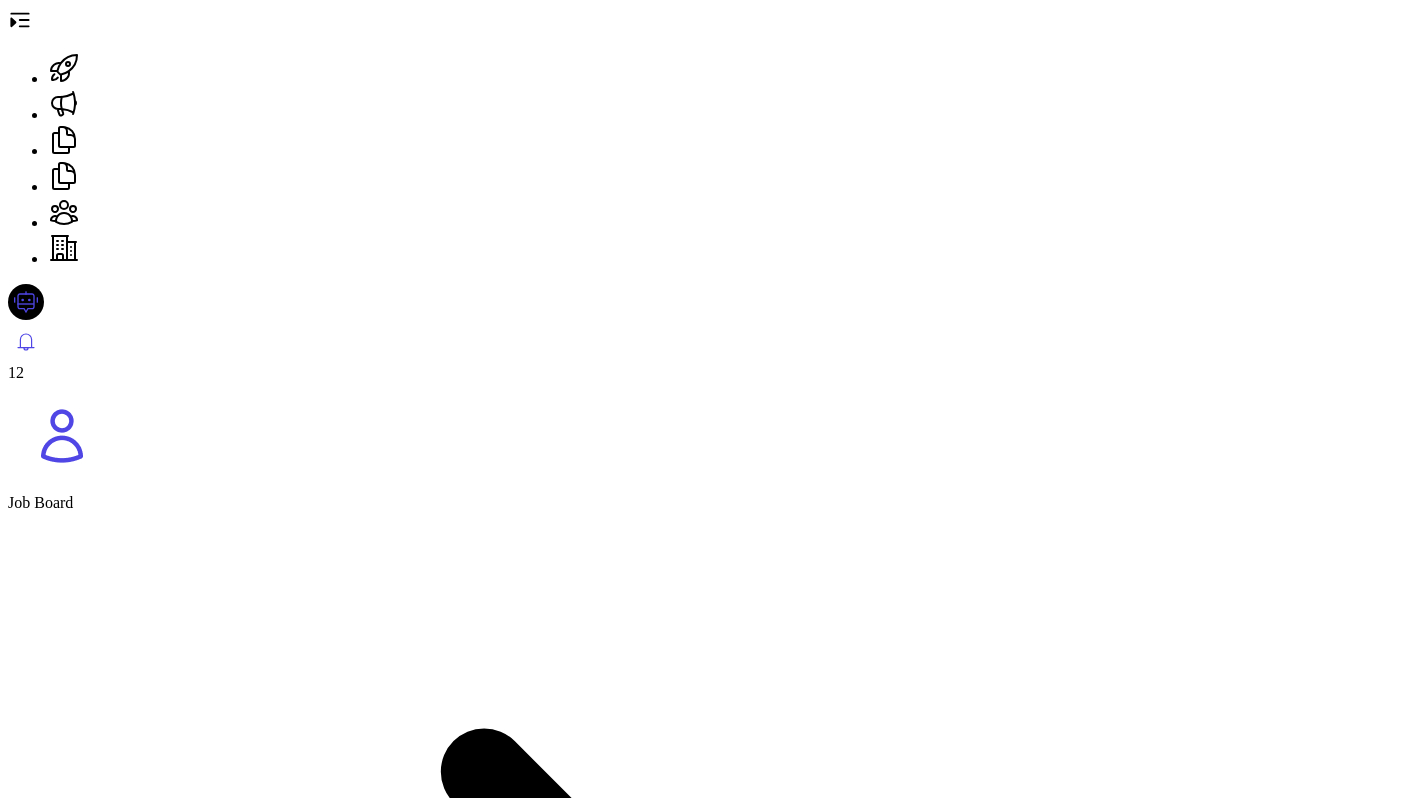 click on "Job Board" at bounding box center (40, 502) 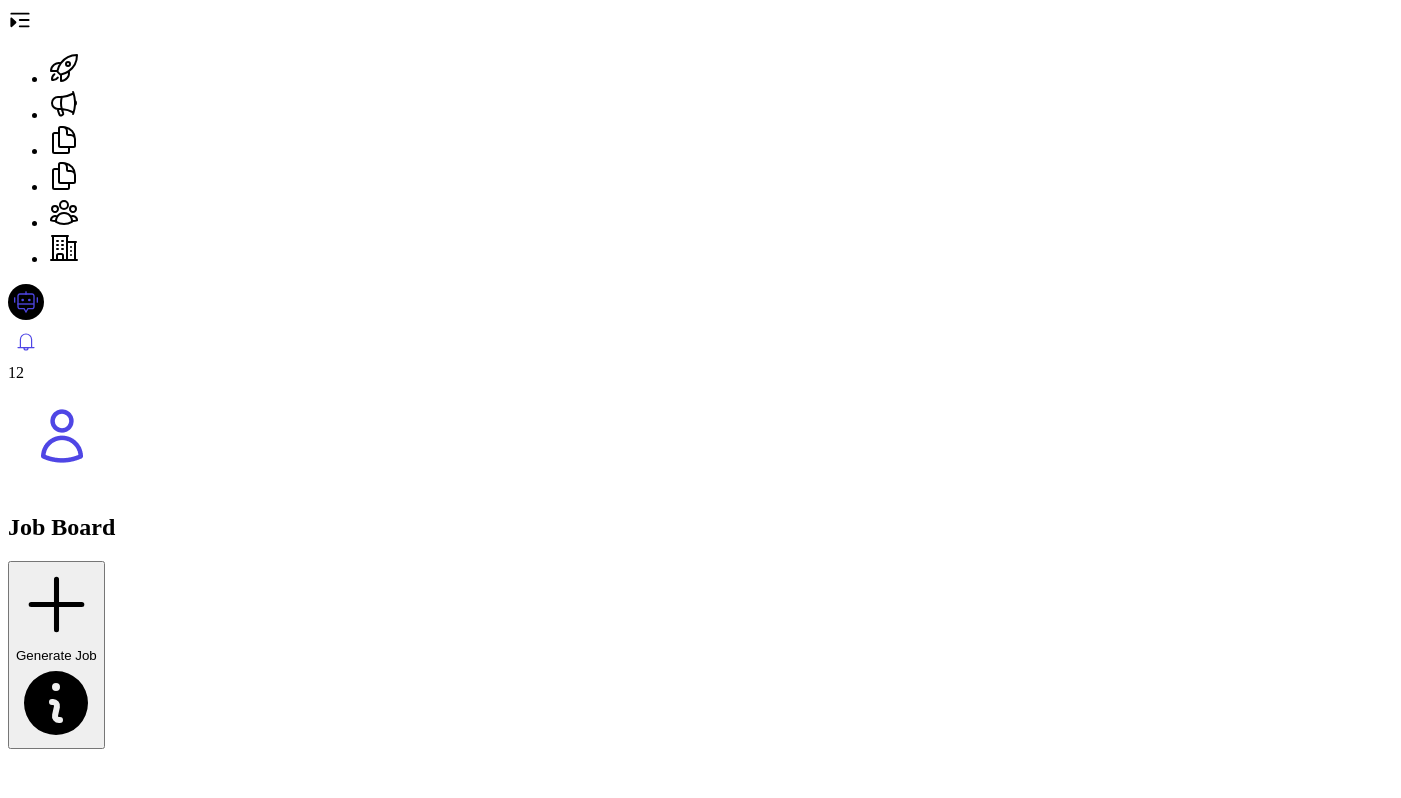 scroll, scrollTop: 0, scrollLeft: 0, axis: both 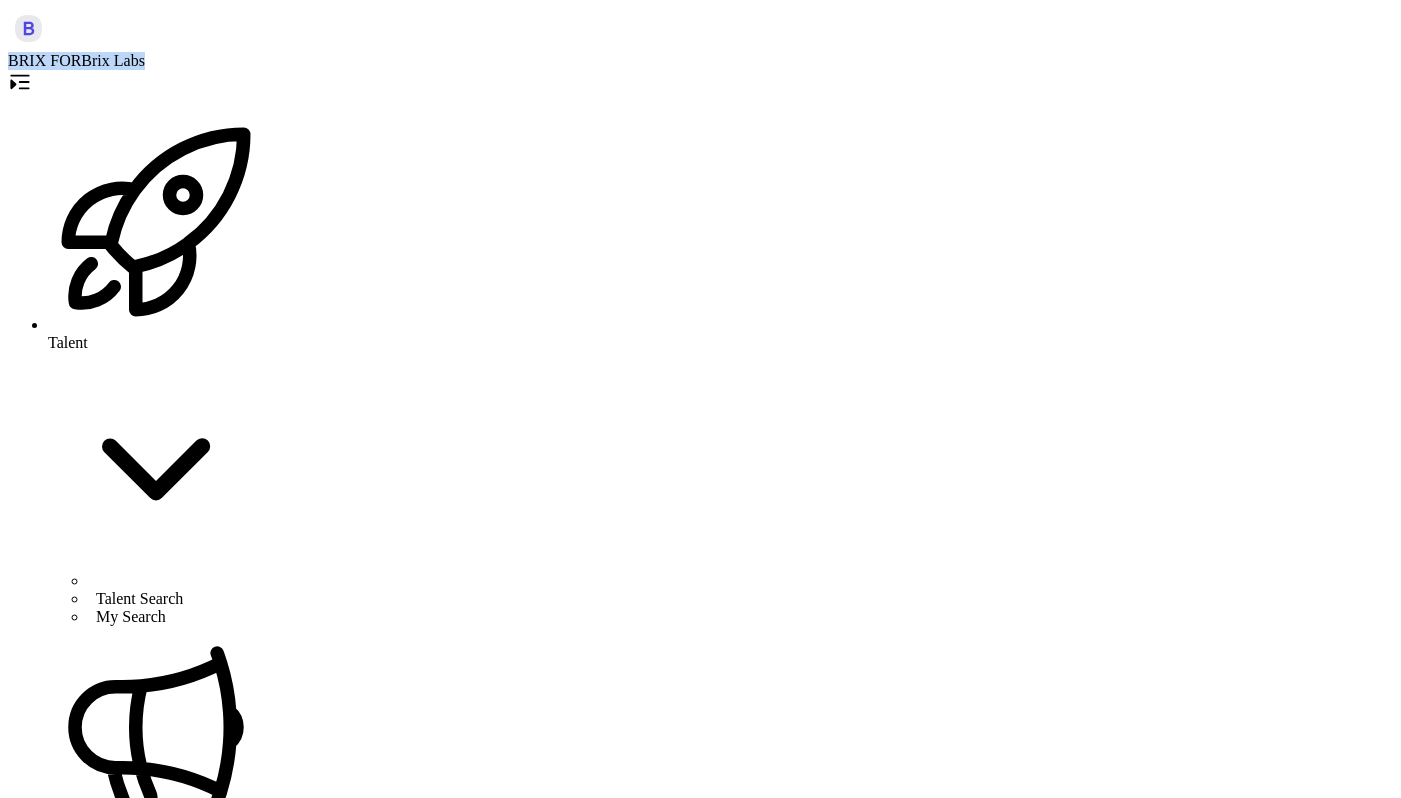 drag, startPoint x: 63, startPoint y: 32, endPoint x: 149, endPoint y: 50, distance: 87.86353 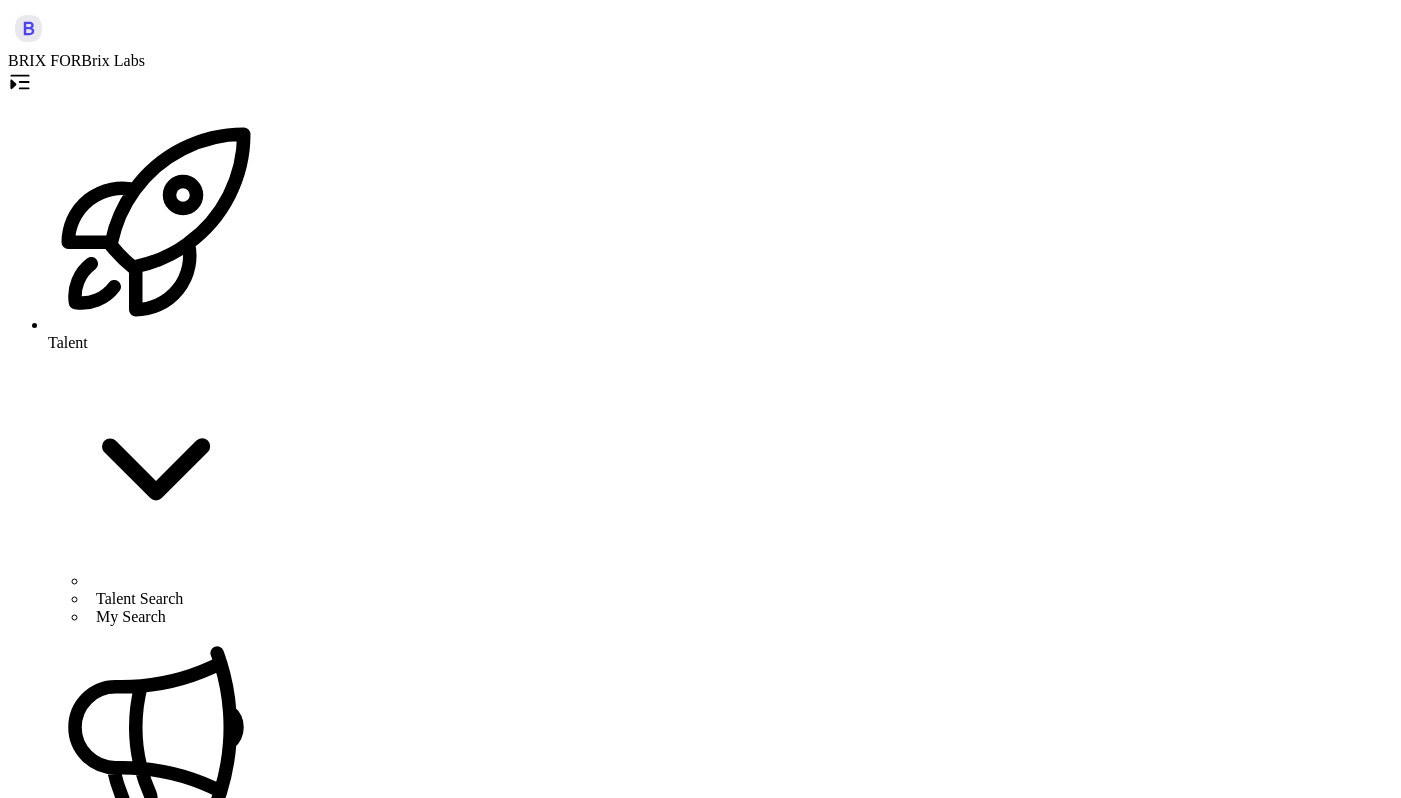 scroll, scrollTop: 0, scrollLeft: 0, axis: both 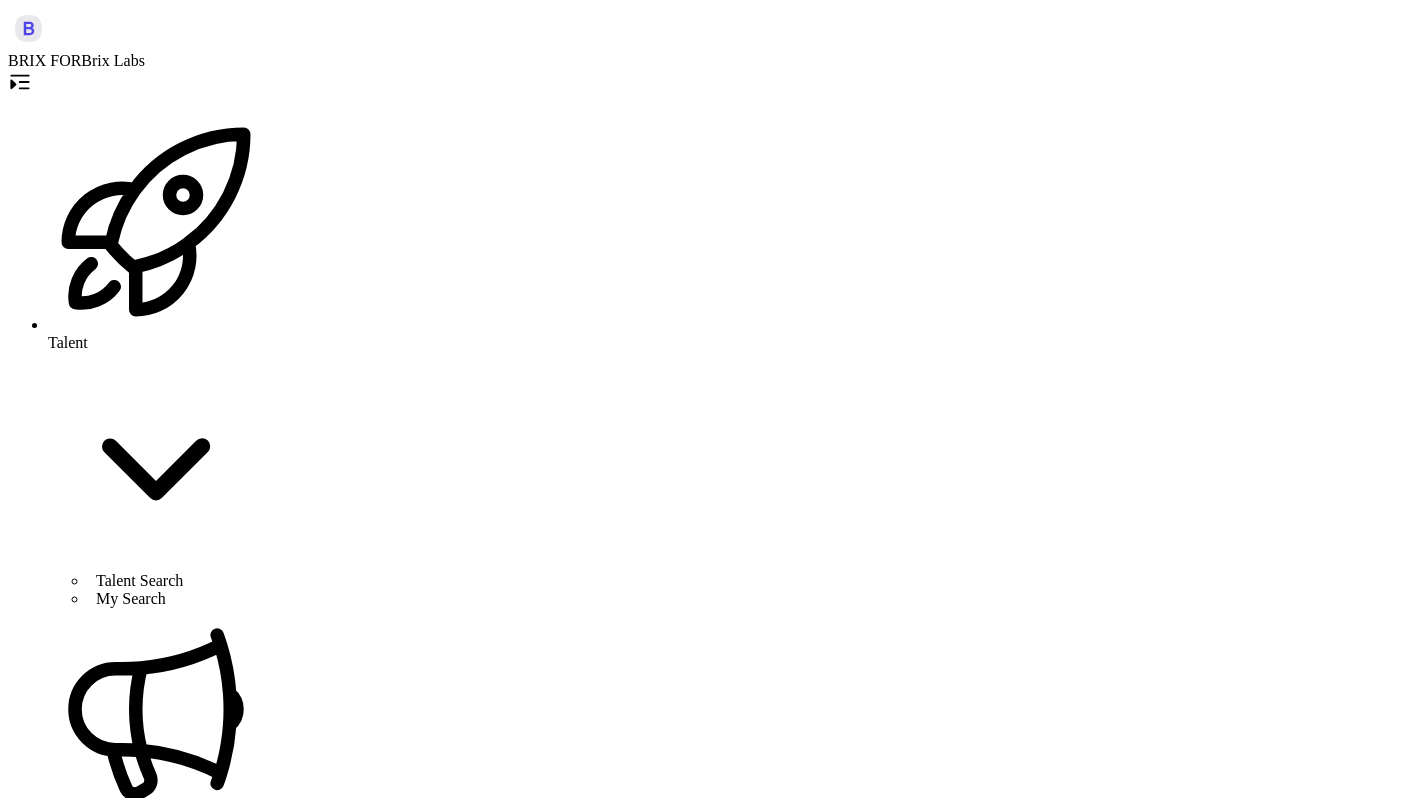 click on "Hiring" at bounding box center (156, 343) 